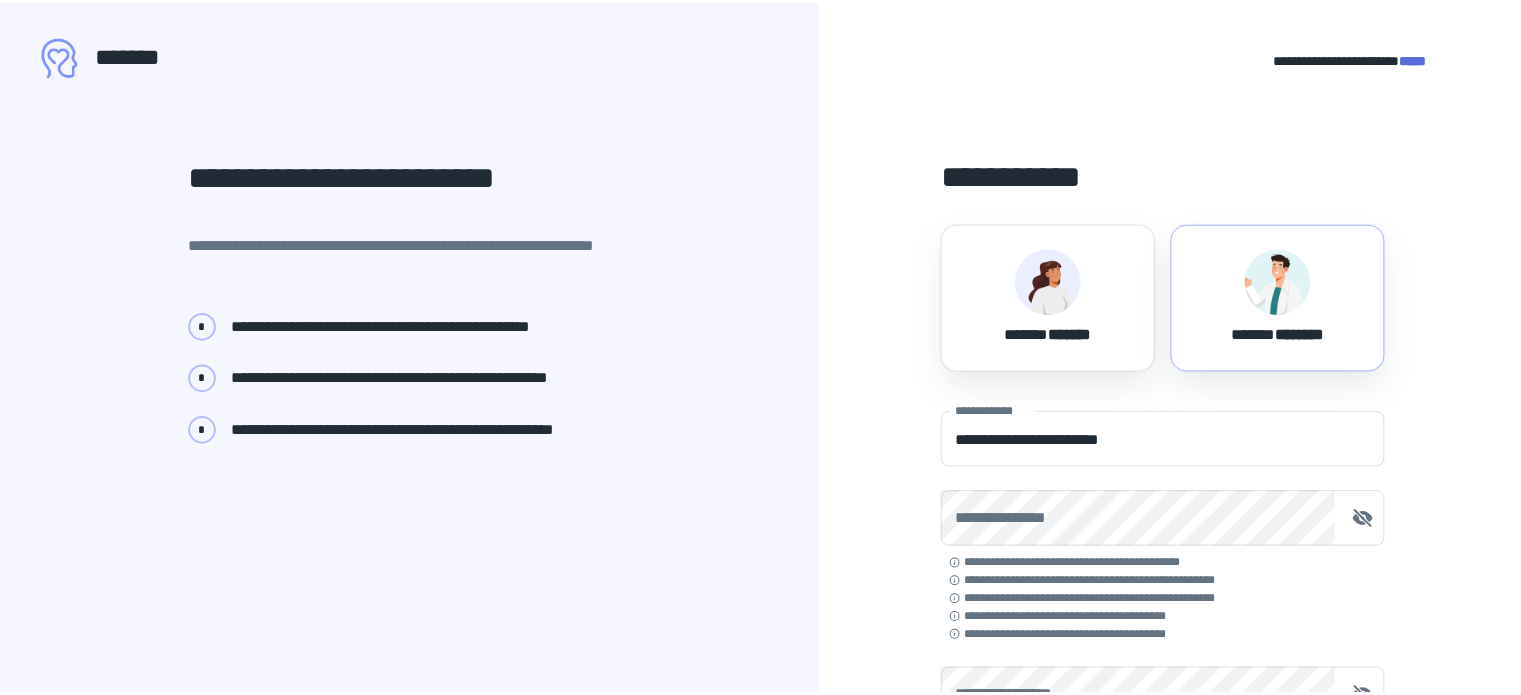 scroll, scrollTop: 0, scrollLeft: 0, axis: both 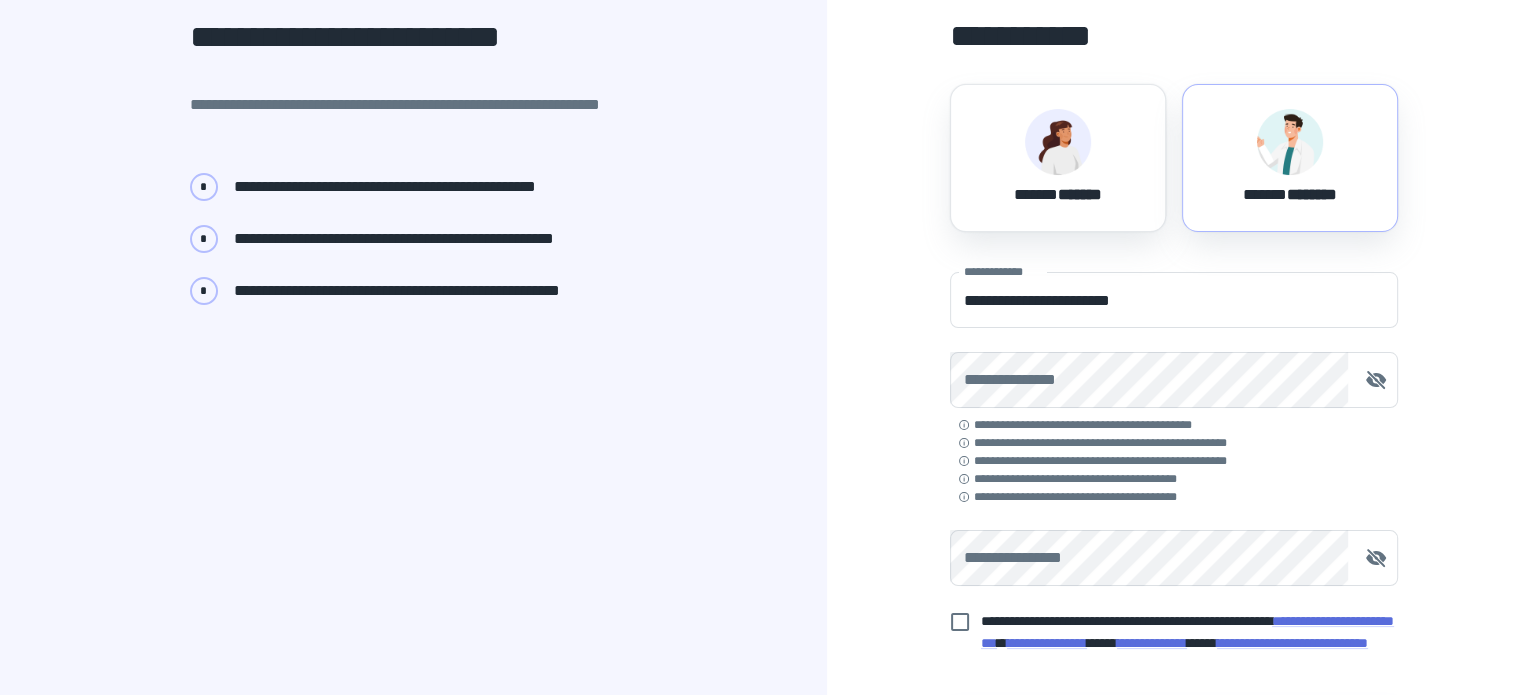 click on "******   ********" at bounding box center [1290, 158] 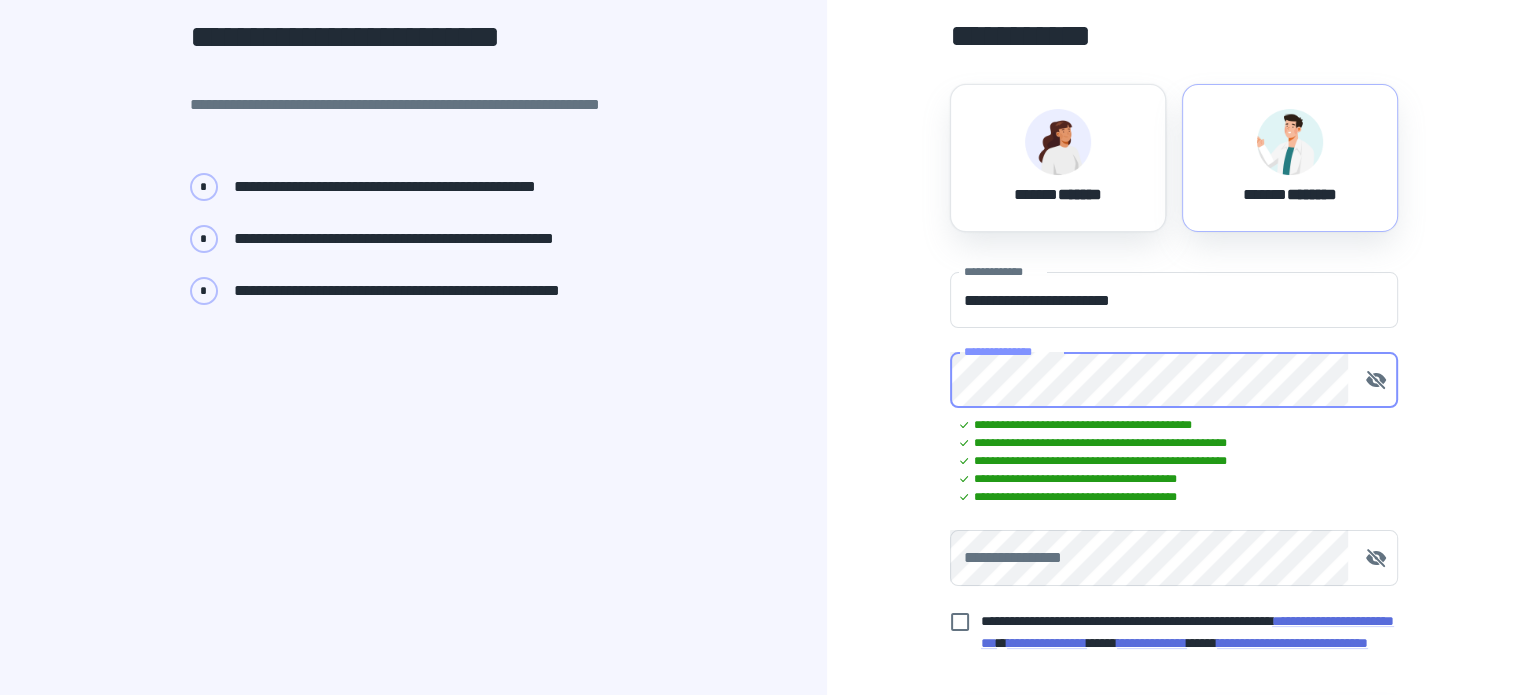 scroll, scrollTop: 188, scrollLeft: 0, axis: vertical 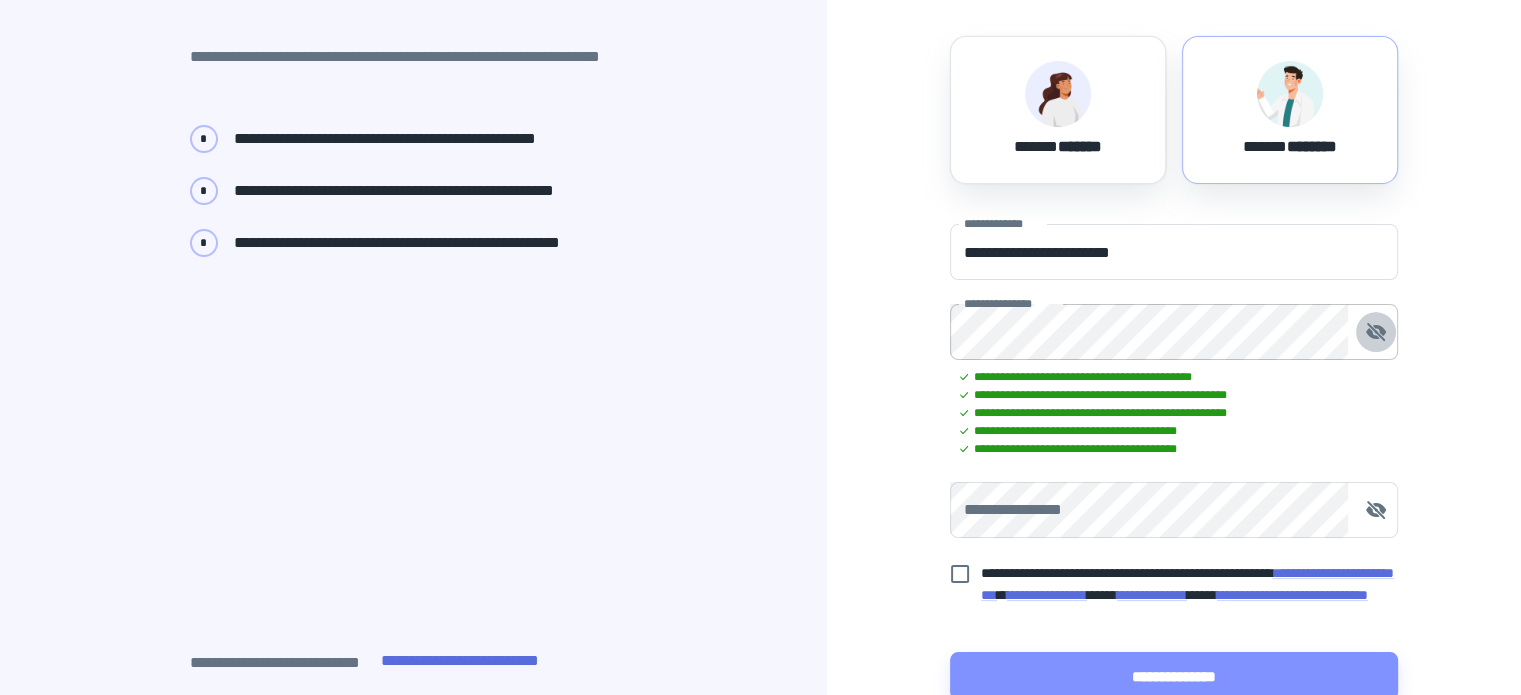 click 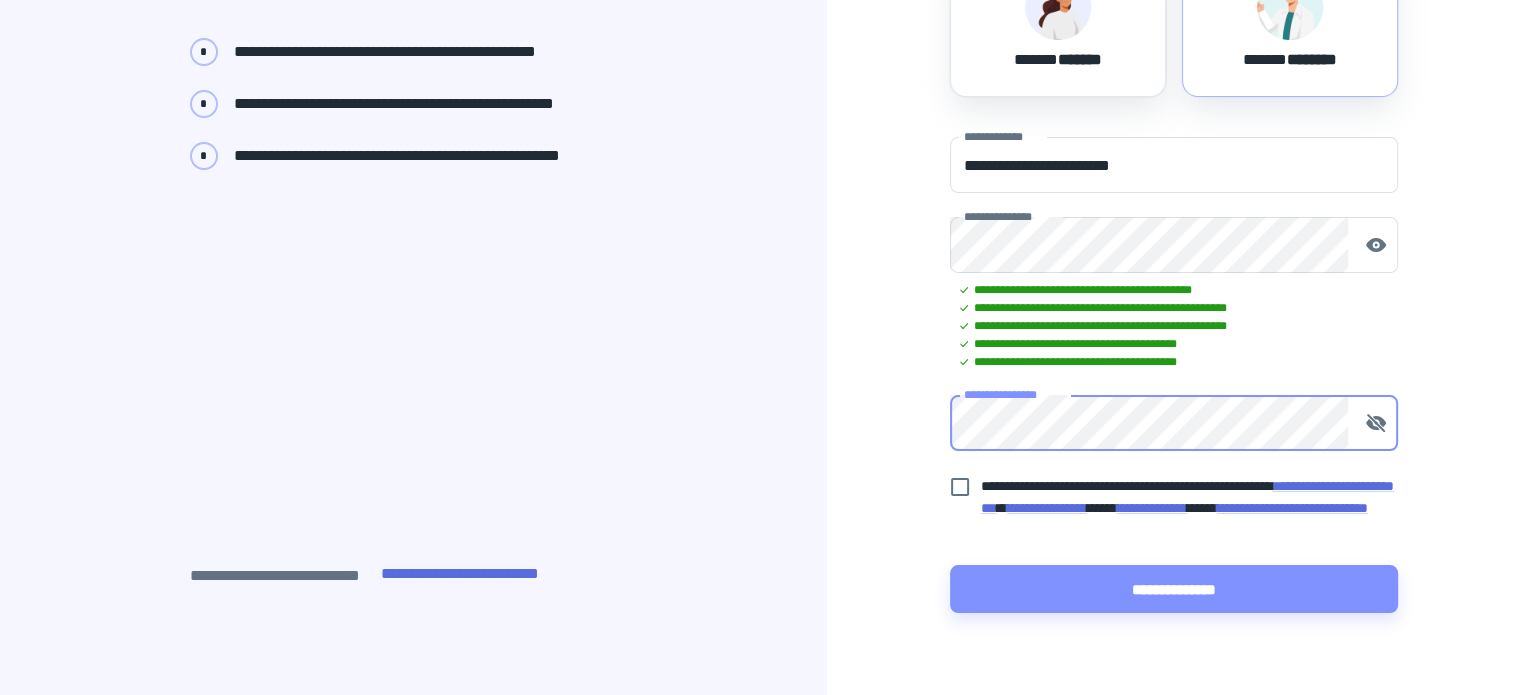 scroll, scrollTop: 276, scrollLeft: 0, axis: vertical 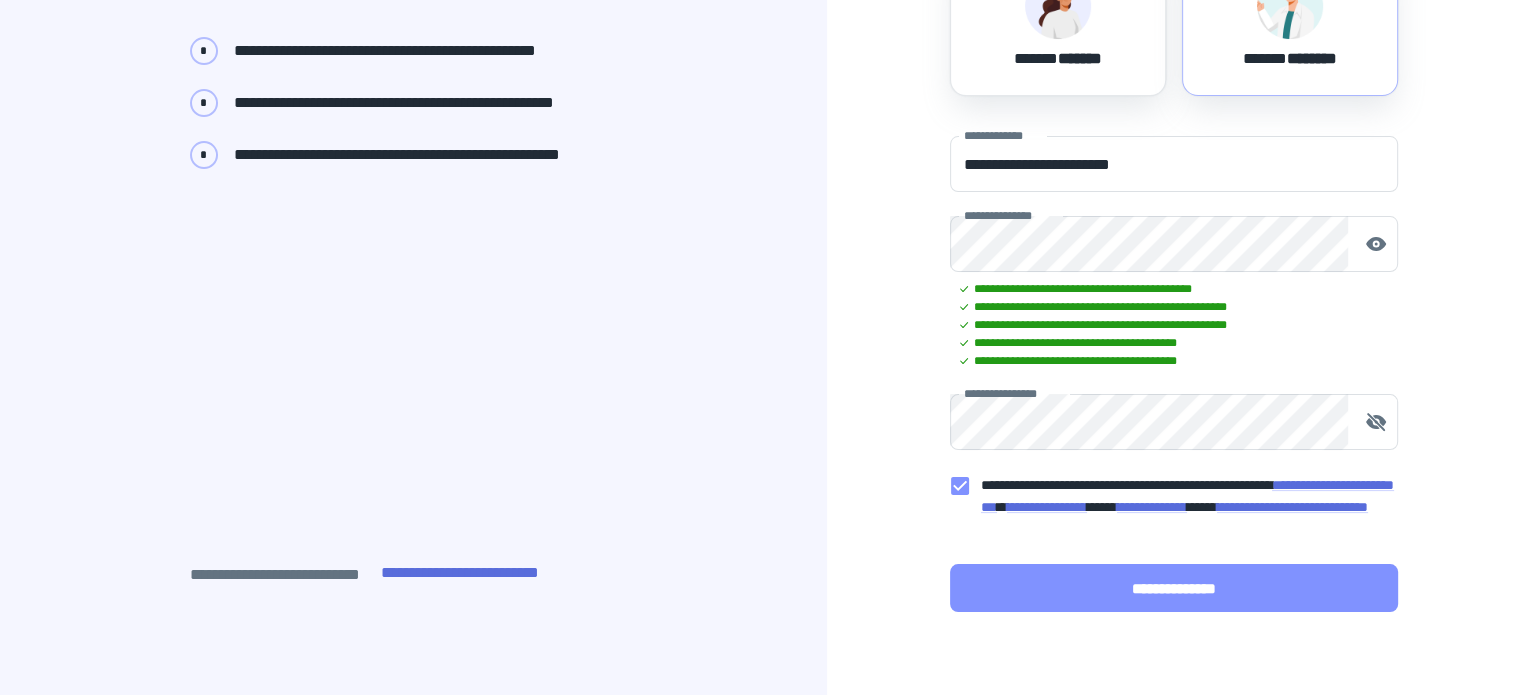 click on "**********" at bounding box center (1174, 588) 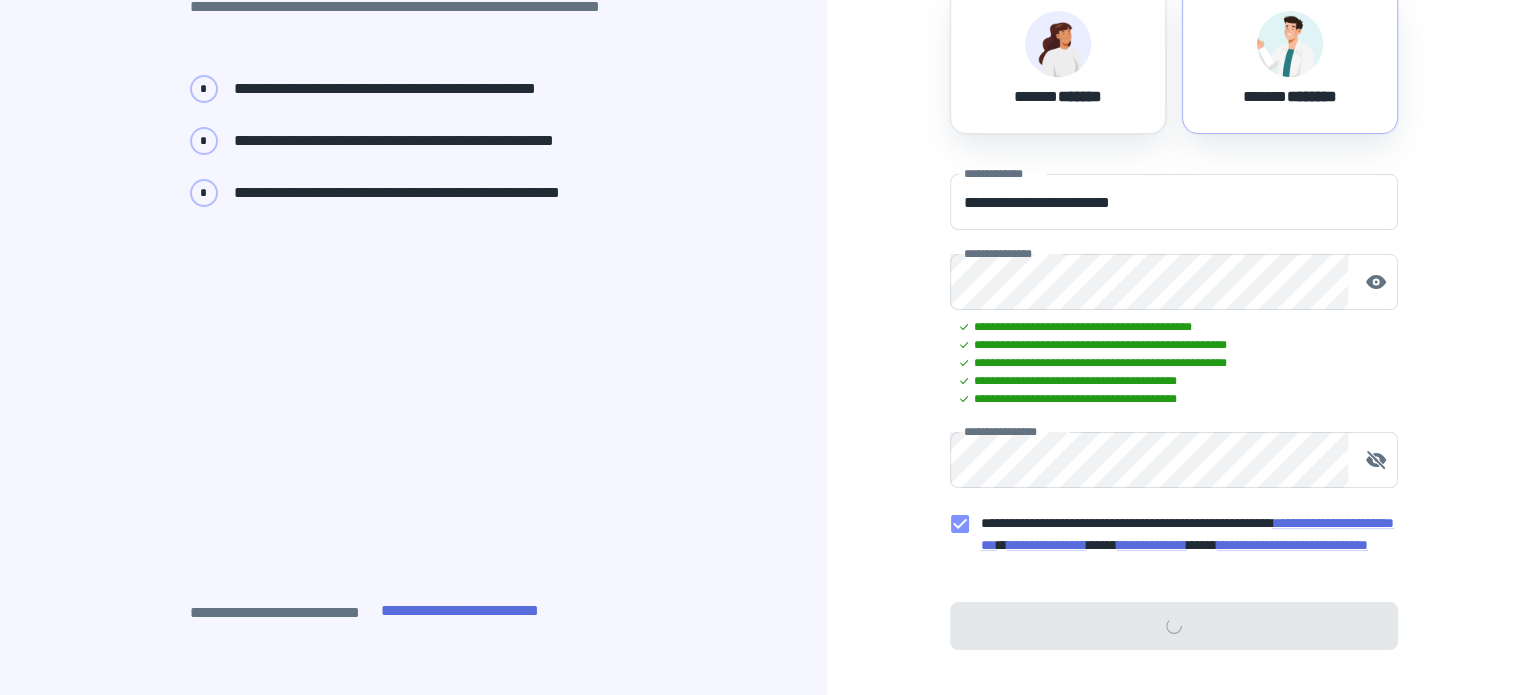 scroll, scrollTop: 232, scrollLeft: 0, axis: vertical 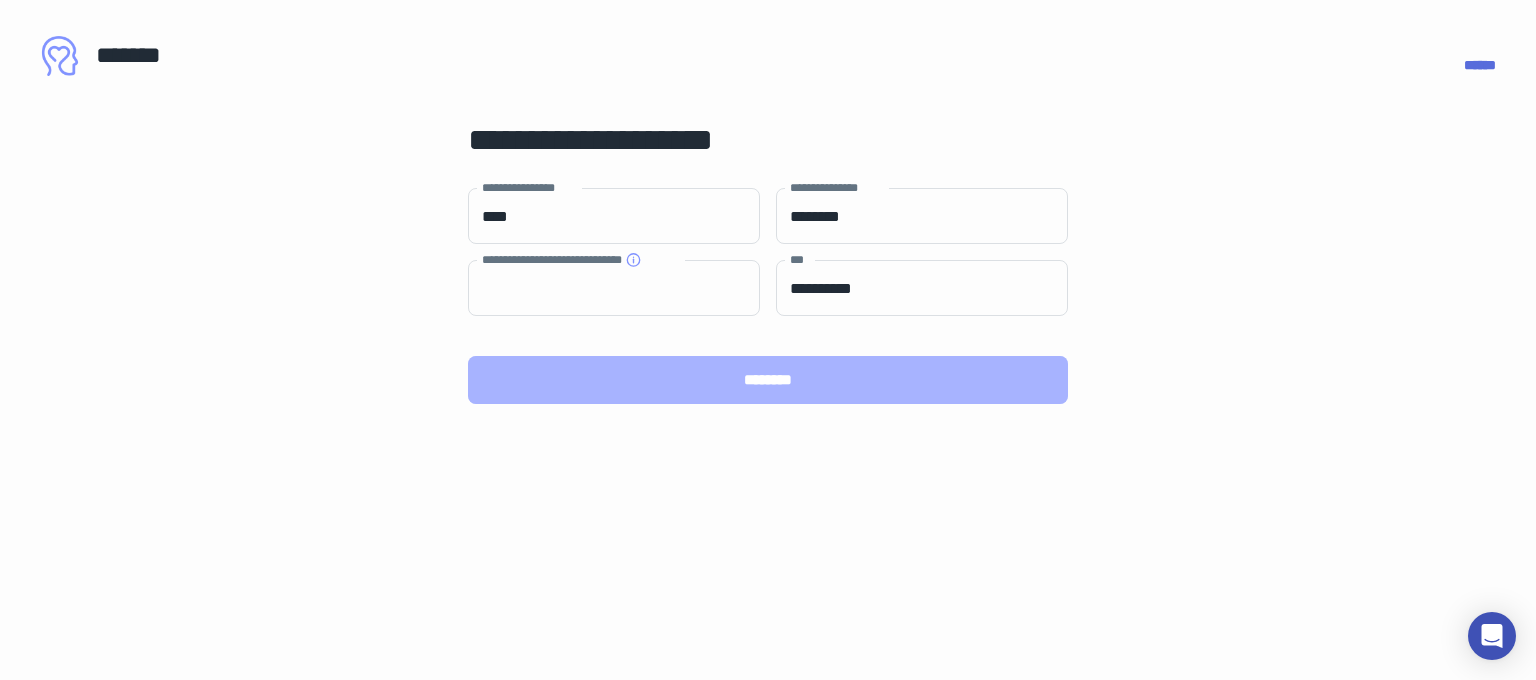 click on "********" at bounding box center [768, 380] 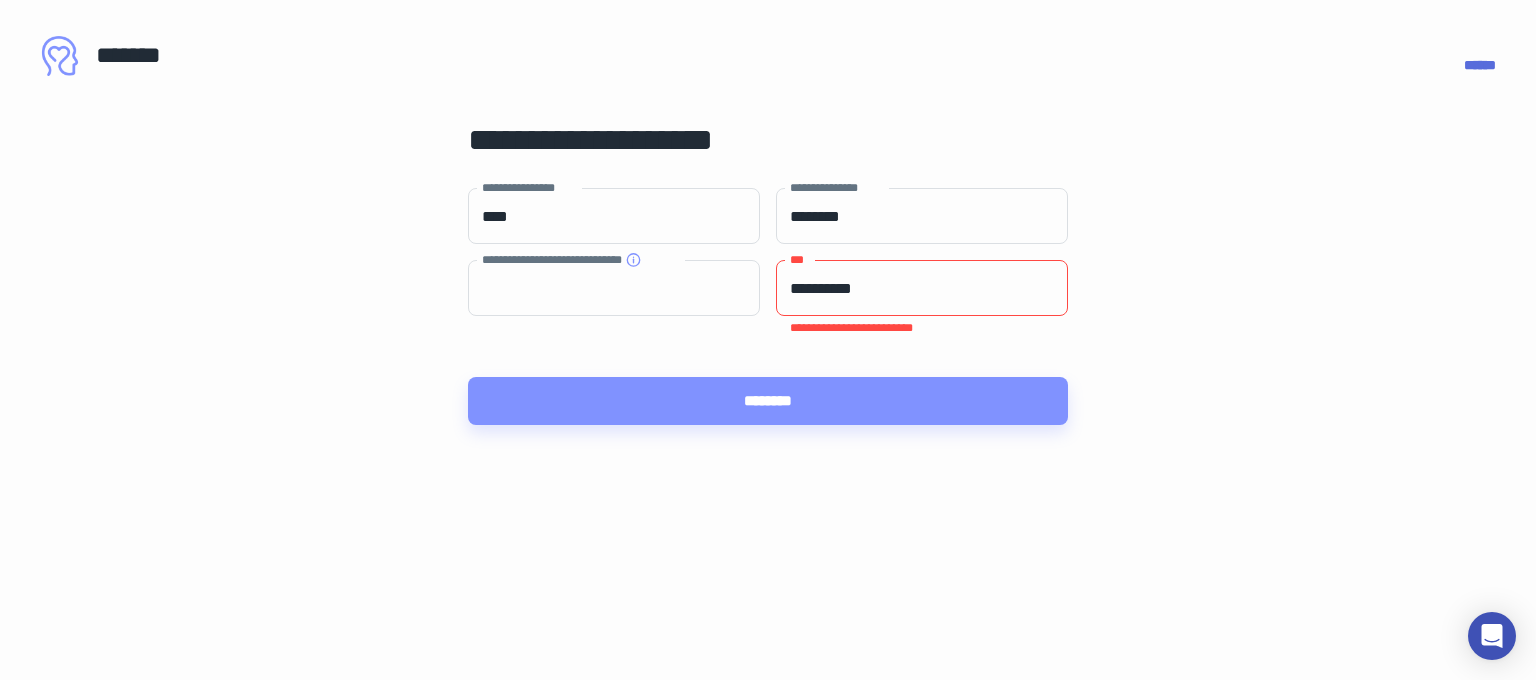 click on "**********" at bounding box center (922, 288) 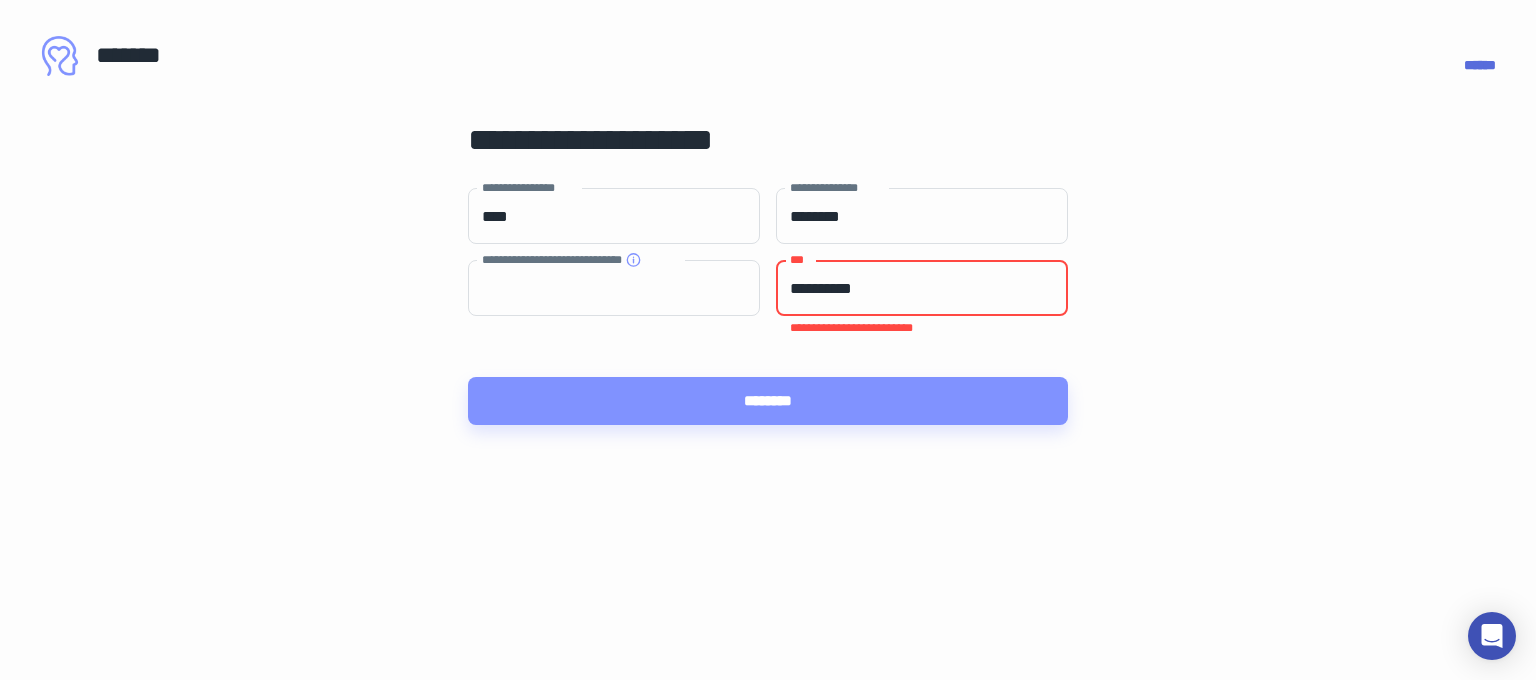 click on "**********" at bounding box center [922, 288] 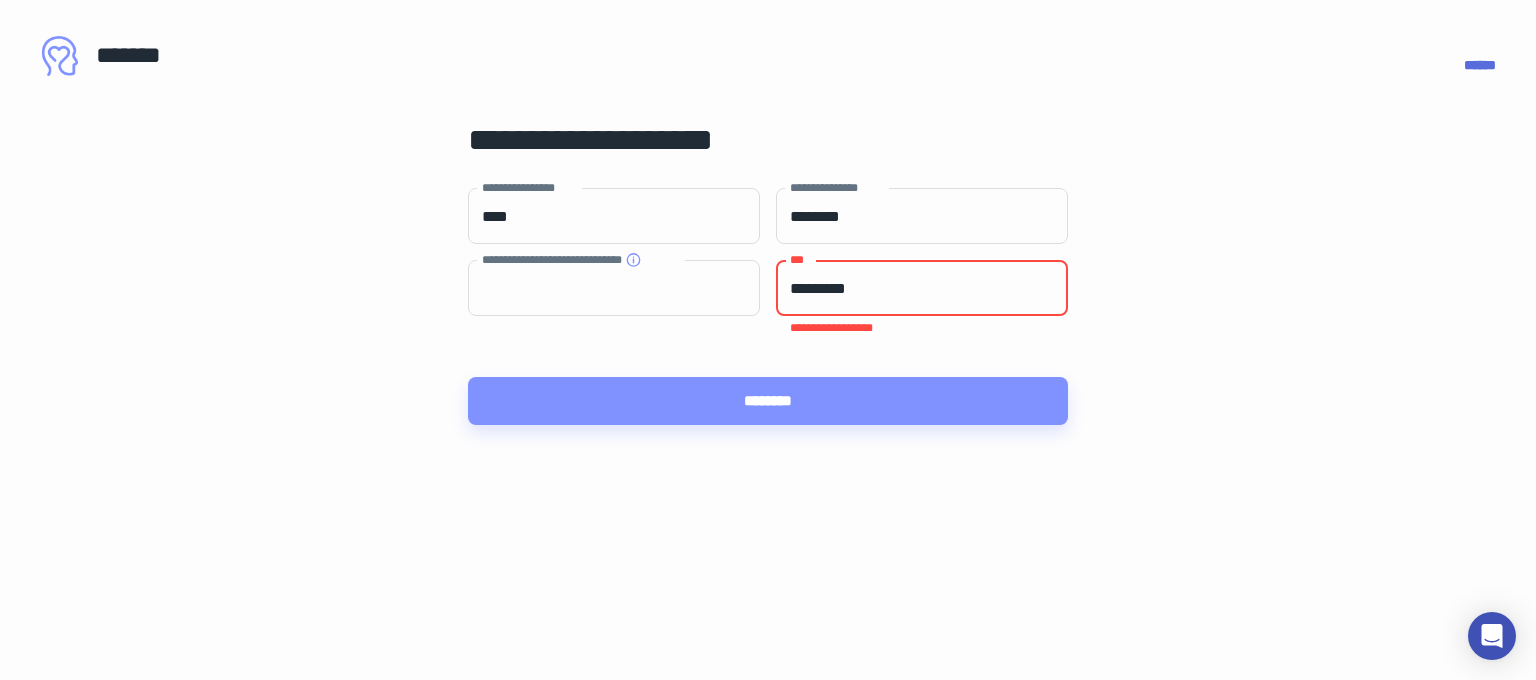 type on "**********" 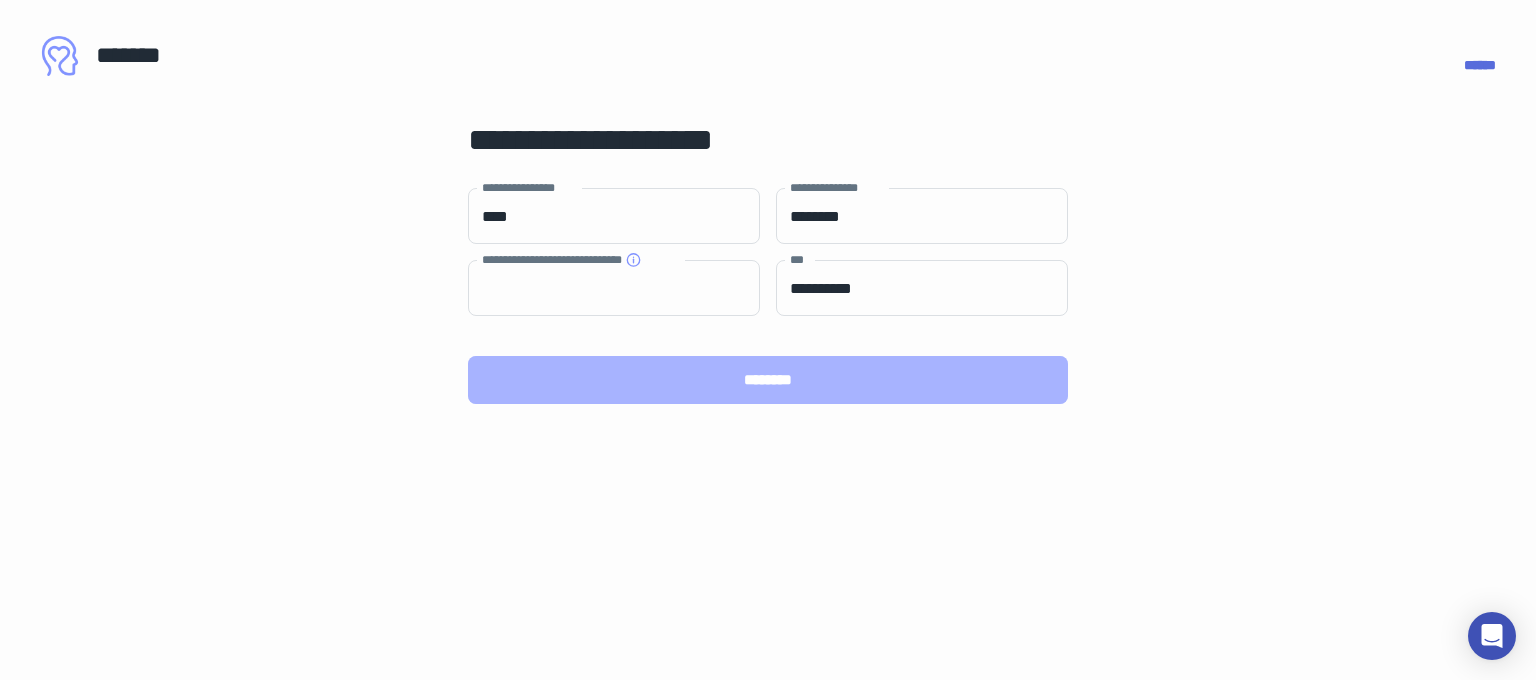 click on "********" at bounding box center [768, 380] 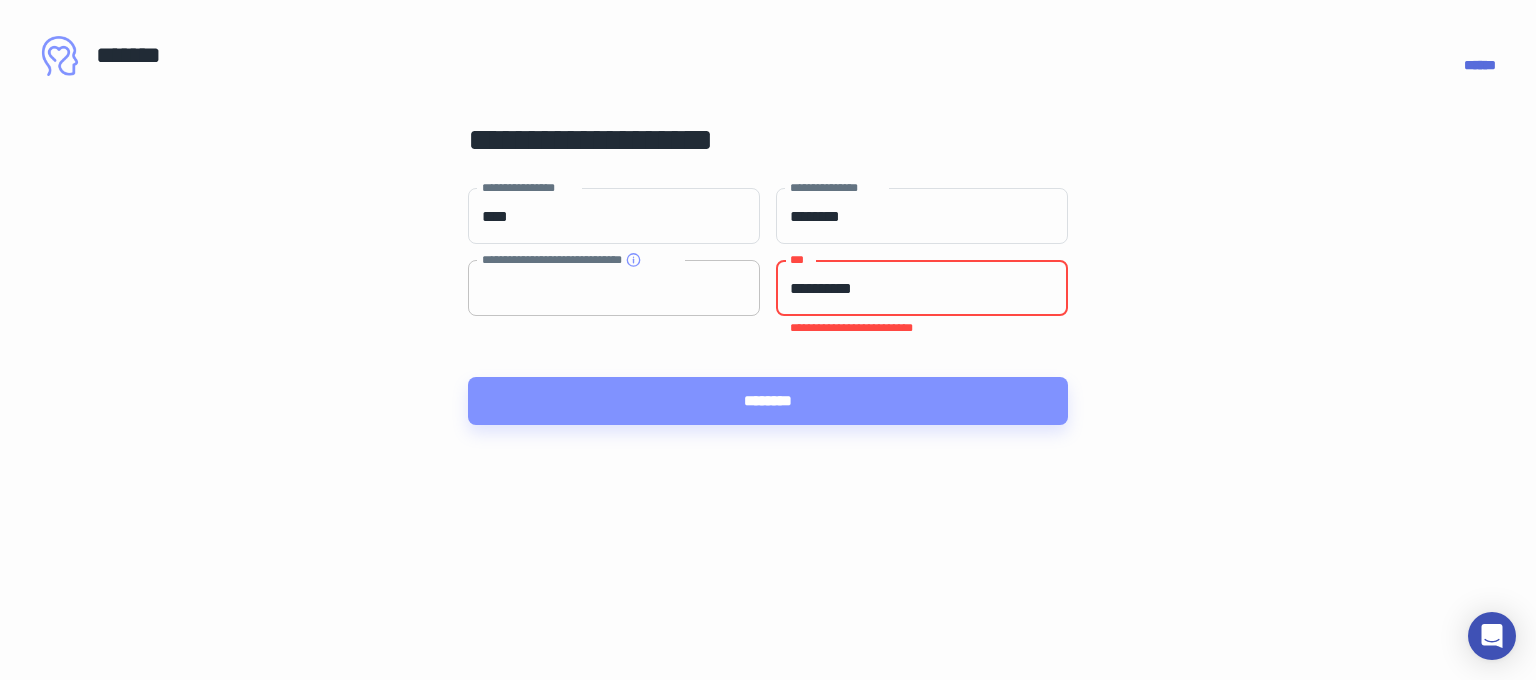 drag, startPoint x: 884, startPoint y: 283, endPoint x: 690, endPoint y: 283, distance: 194 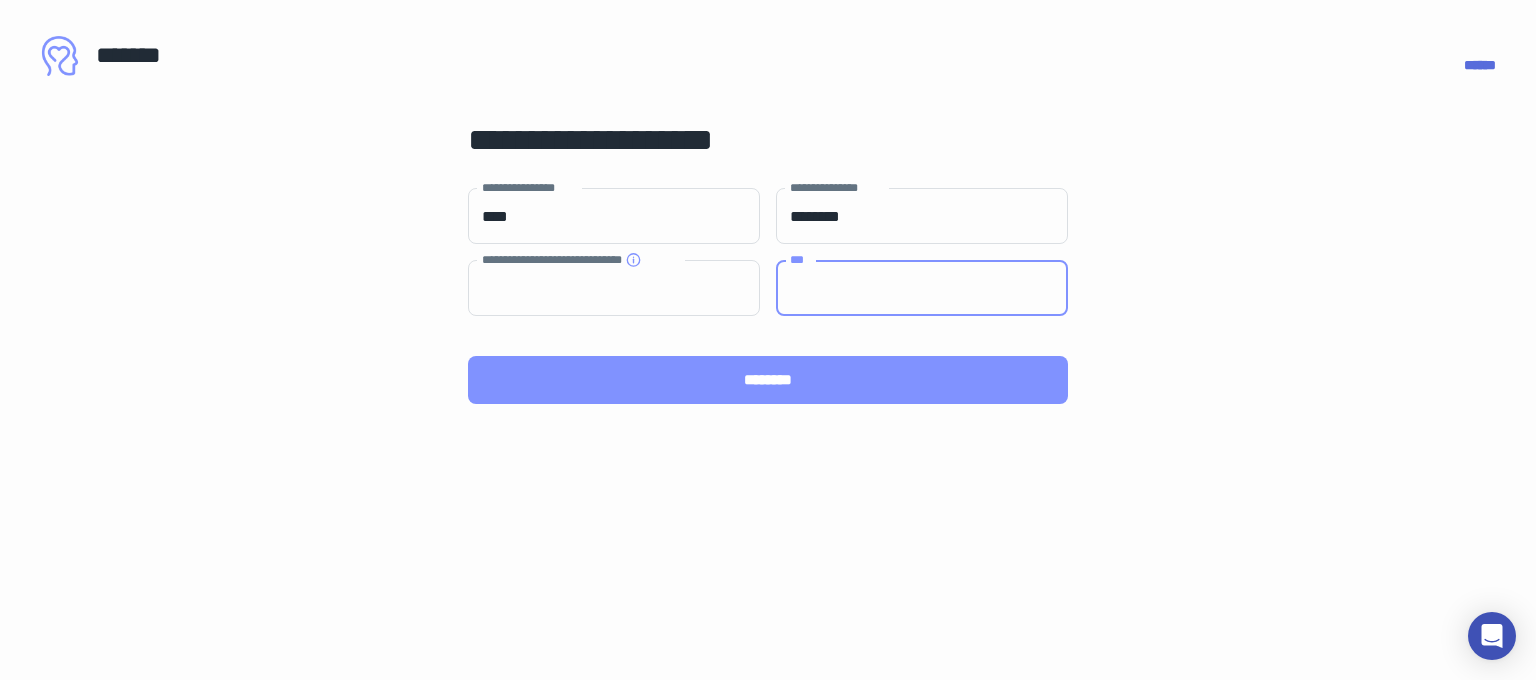 type 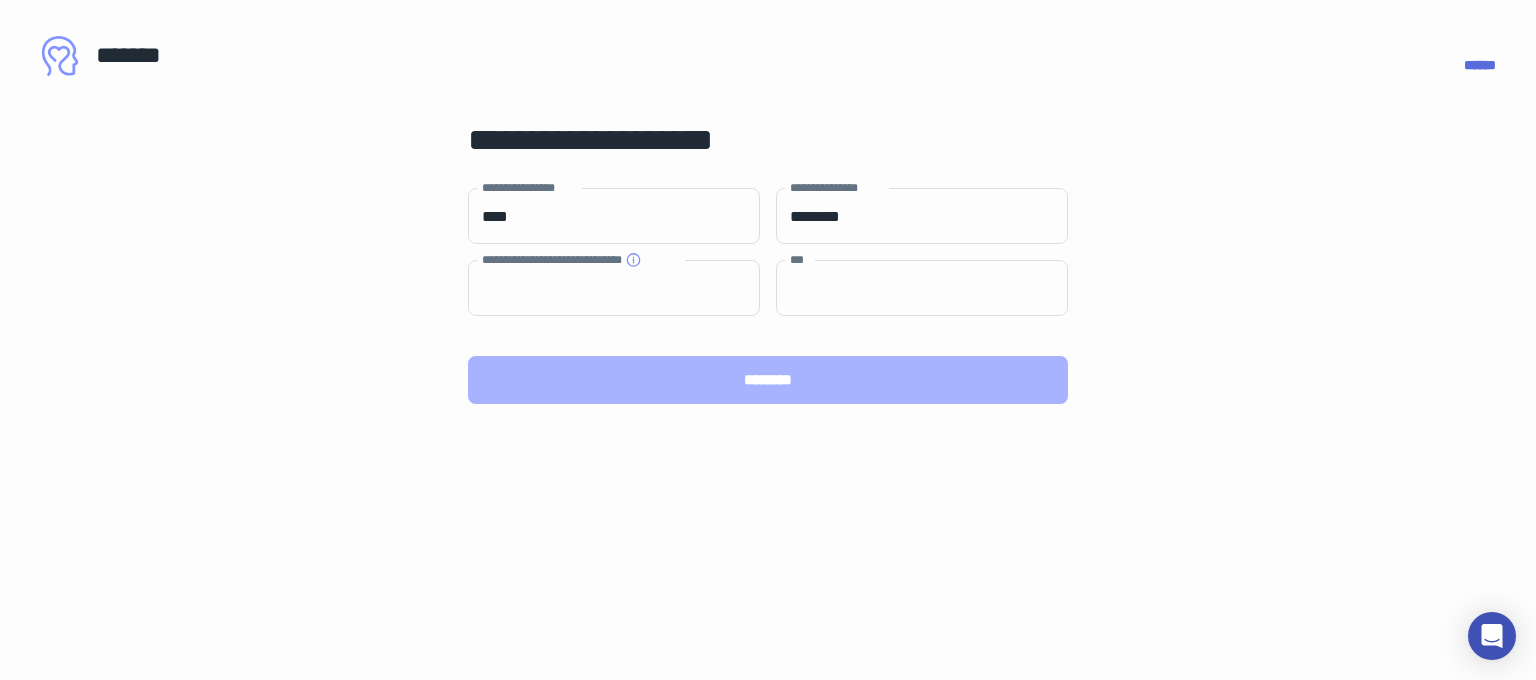 click on "********" at bounding box center (768, 380) 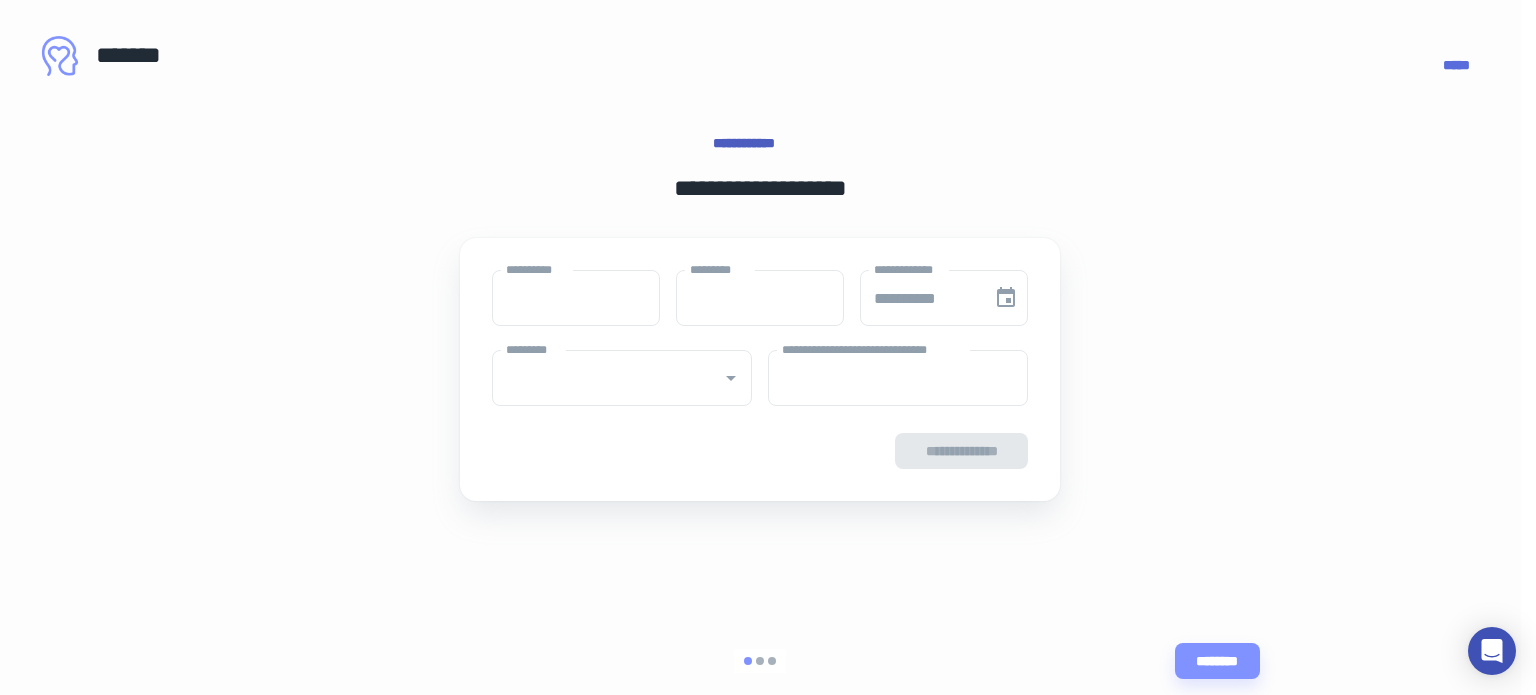 type on "****" 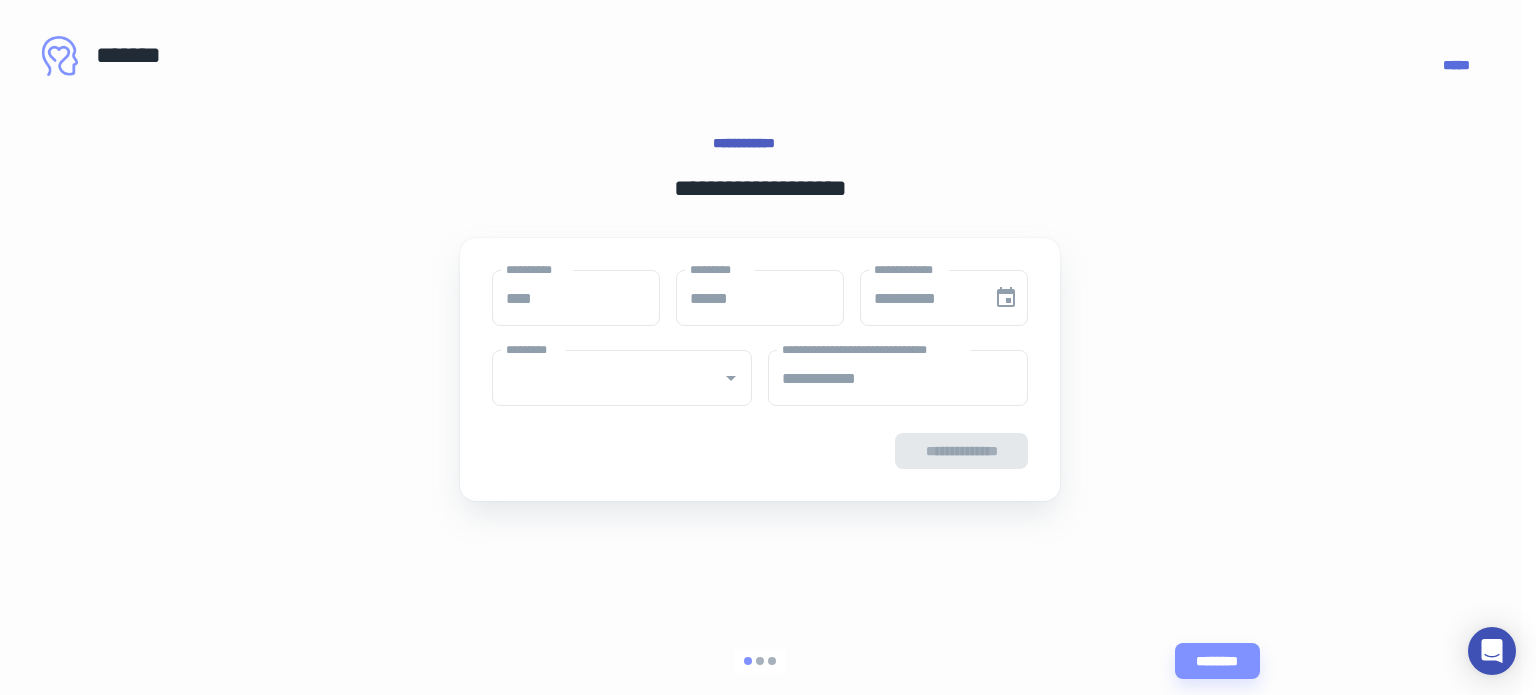 type on "**********" 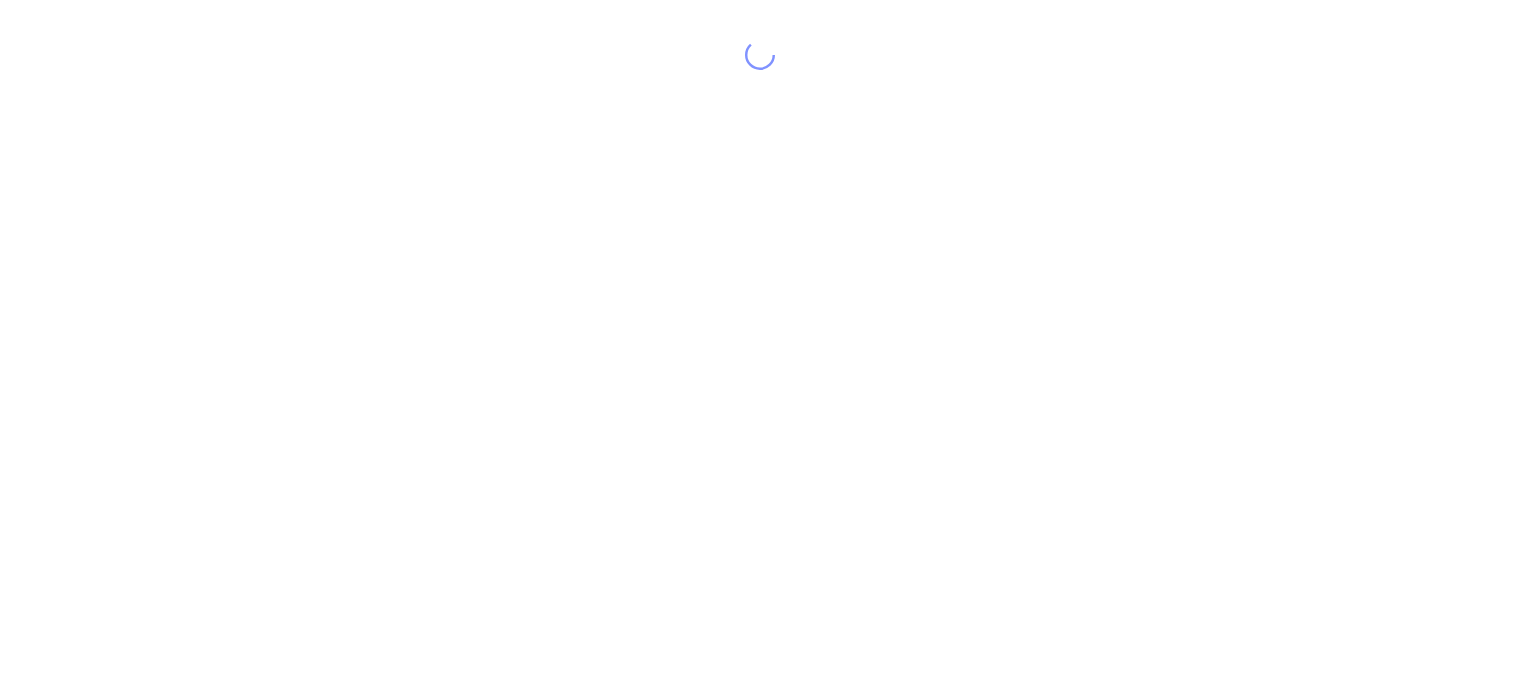 scroll, scrollTop: 0, scrollLeft: 0, axis: both 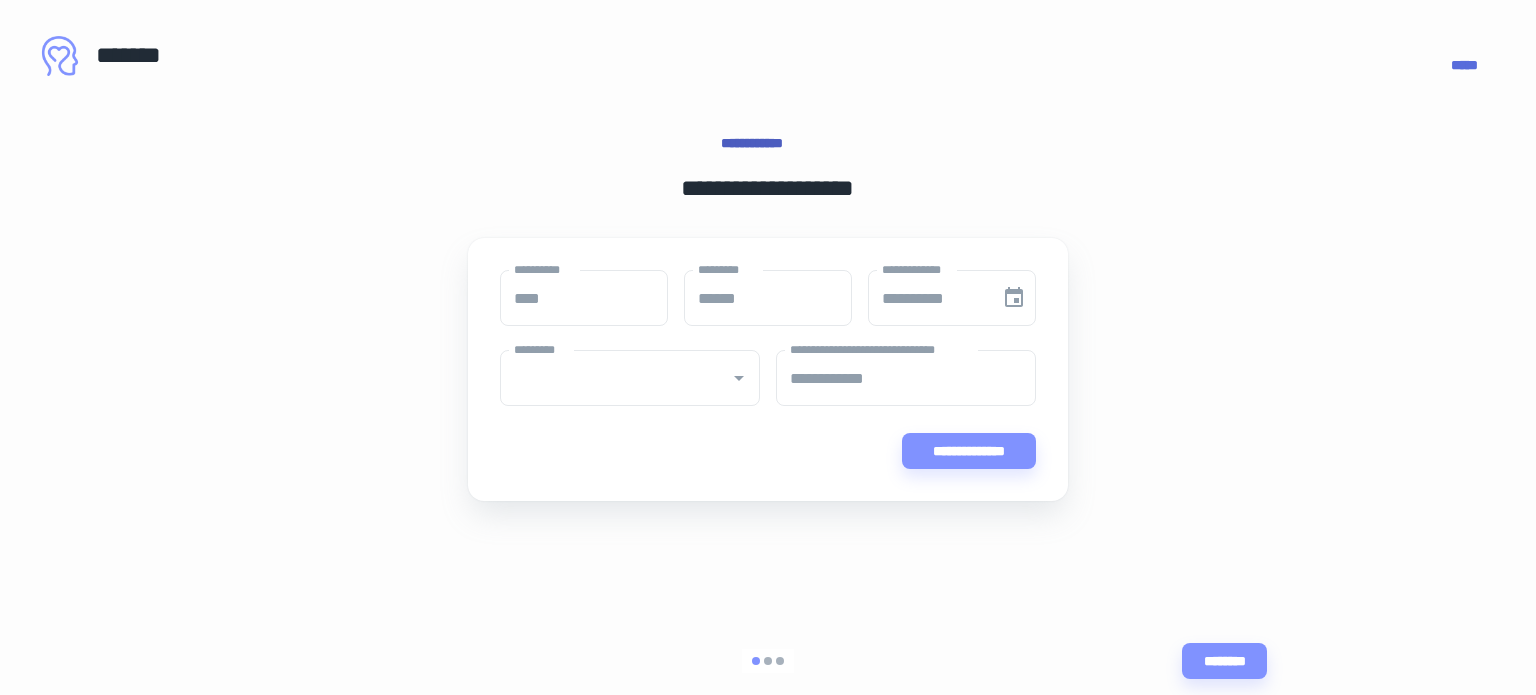type on "****" 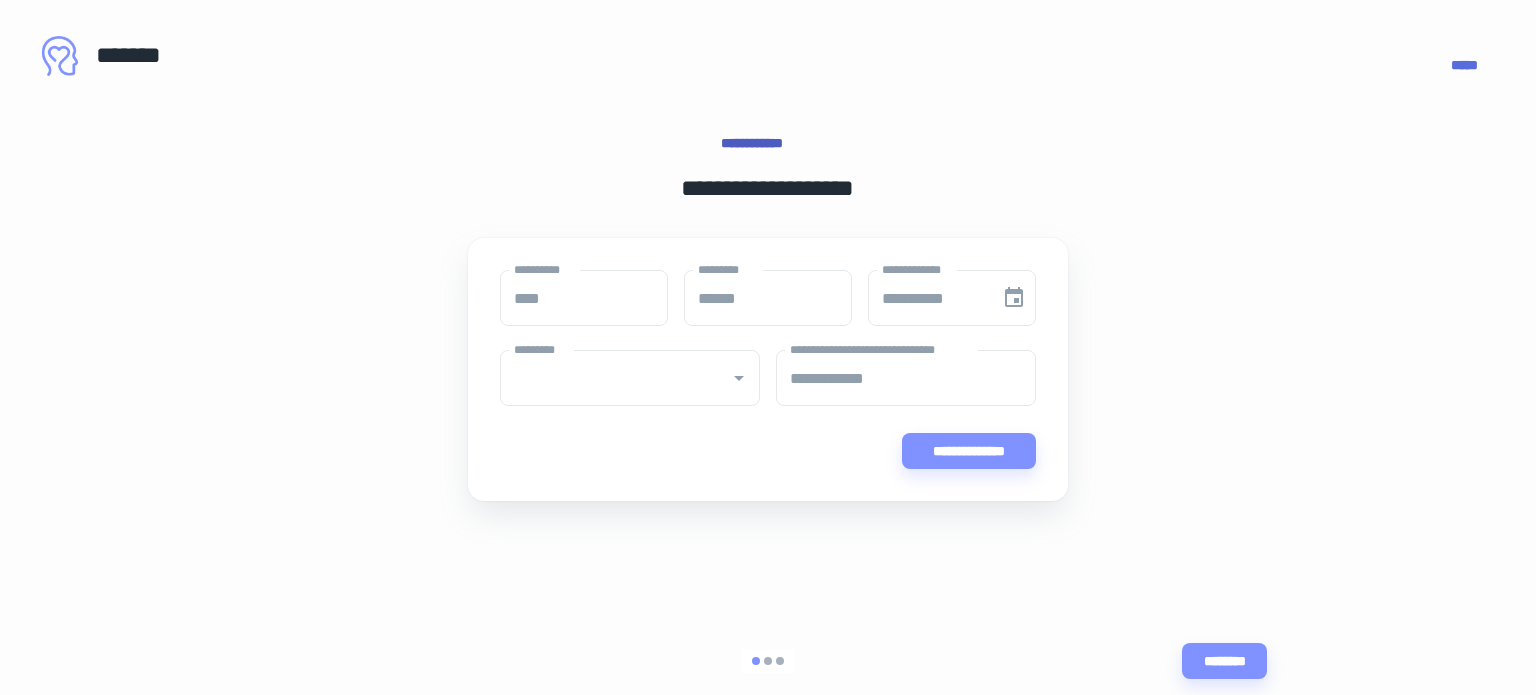 type on "******" 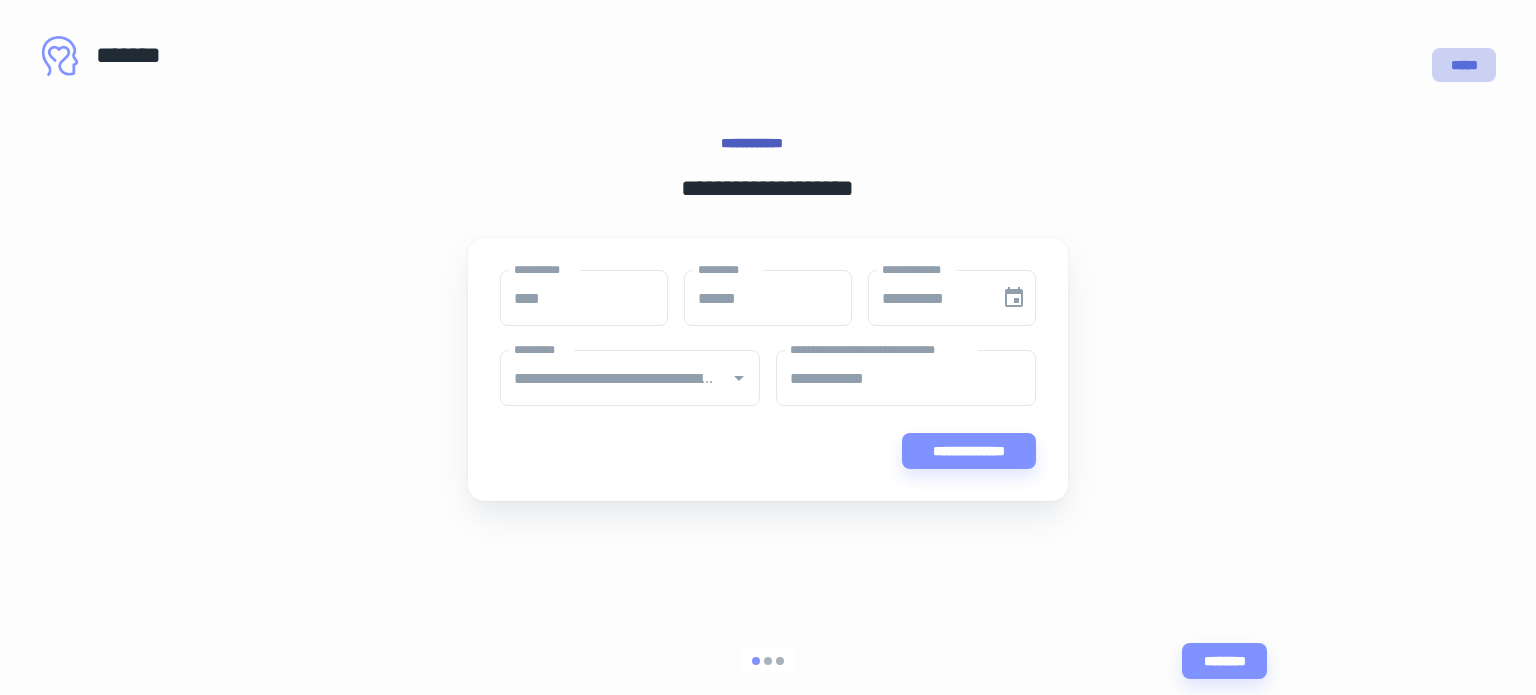 click on "*****" at bounding box center (1464, 65) 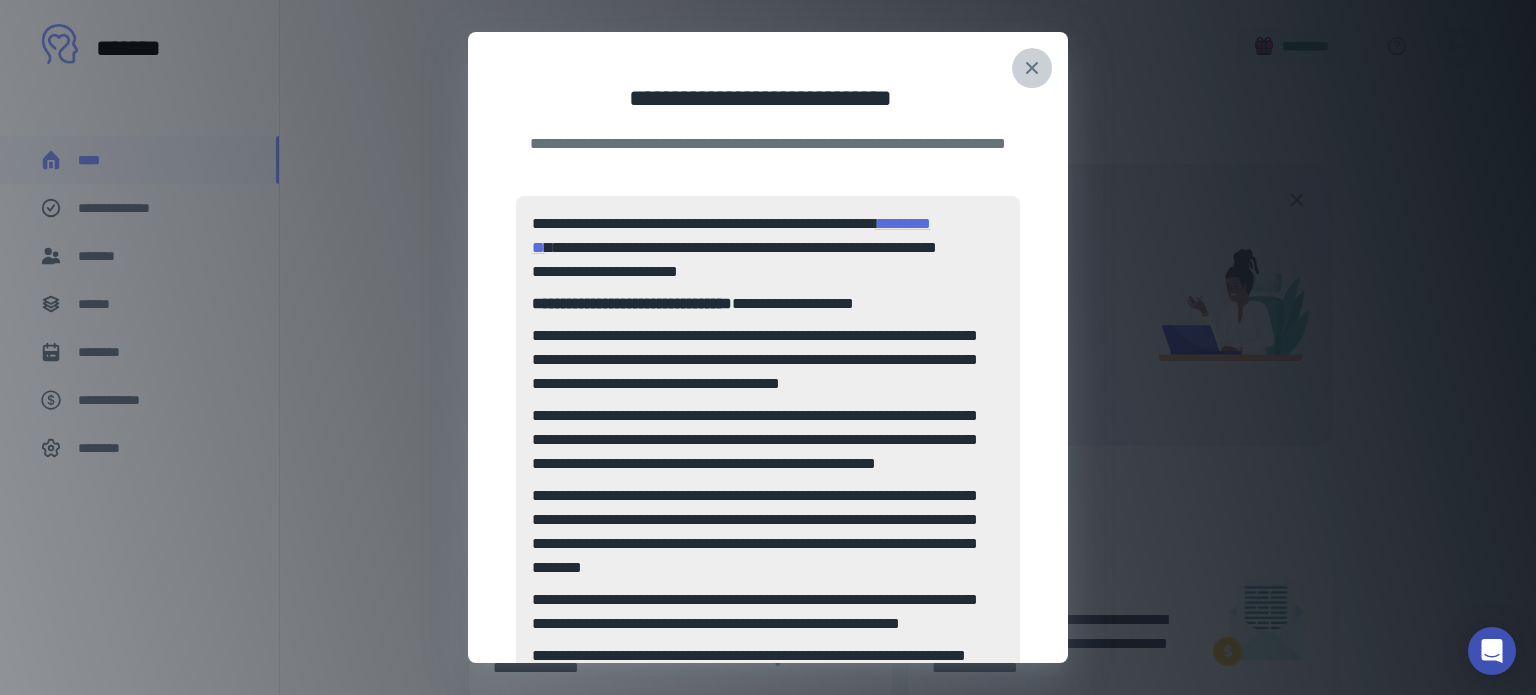 click 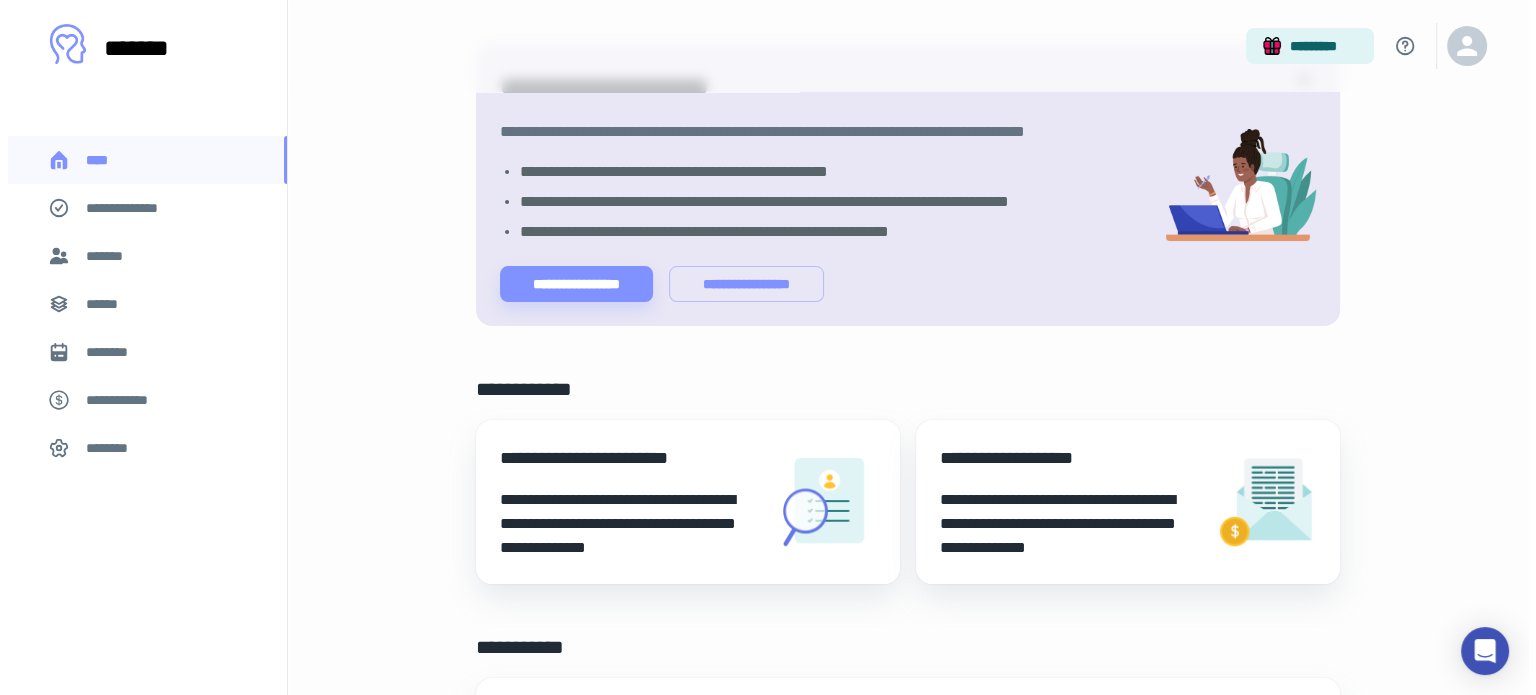 scroll, scrollTop: 0, scrollLeft: 0, axis: both 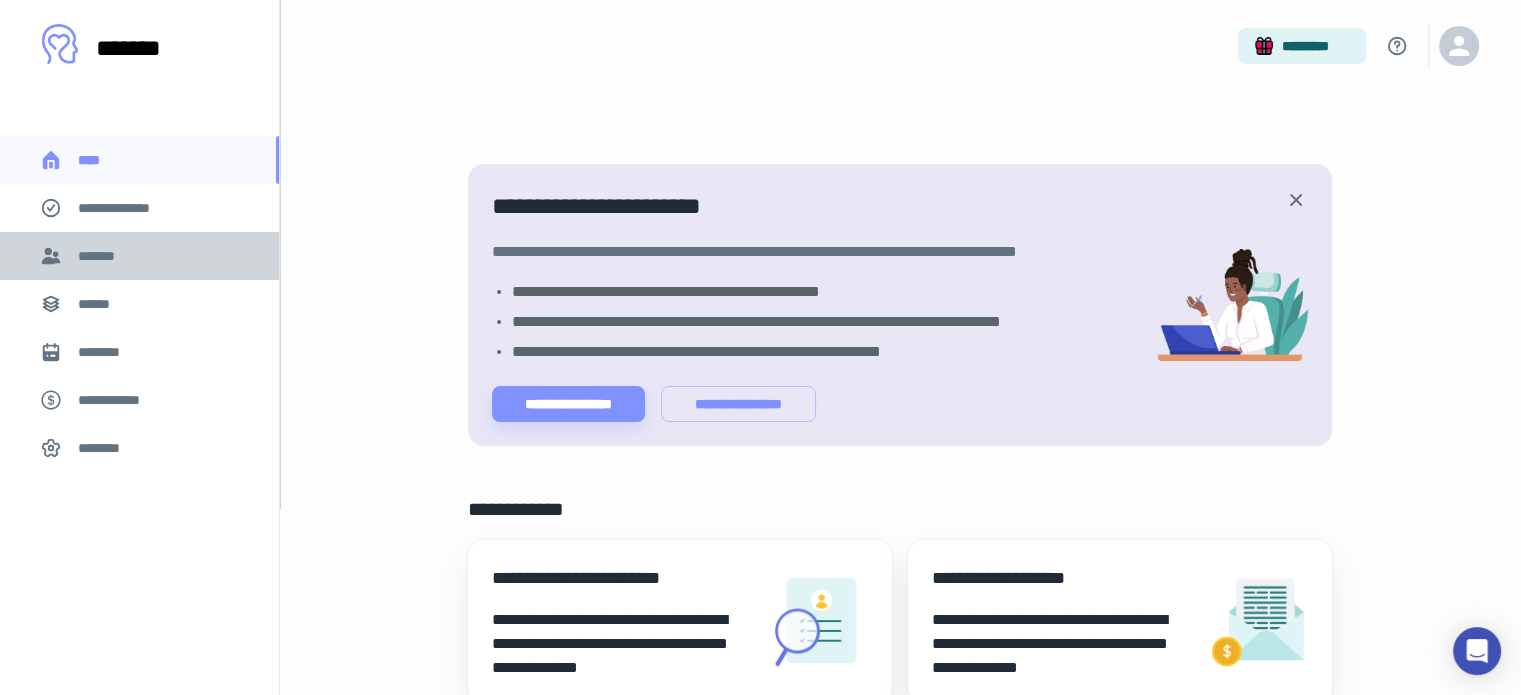 click on "*******" at bounding box center (139, 256) 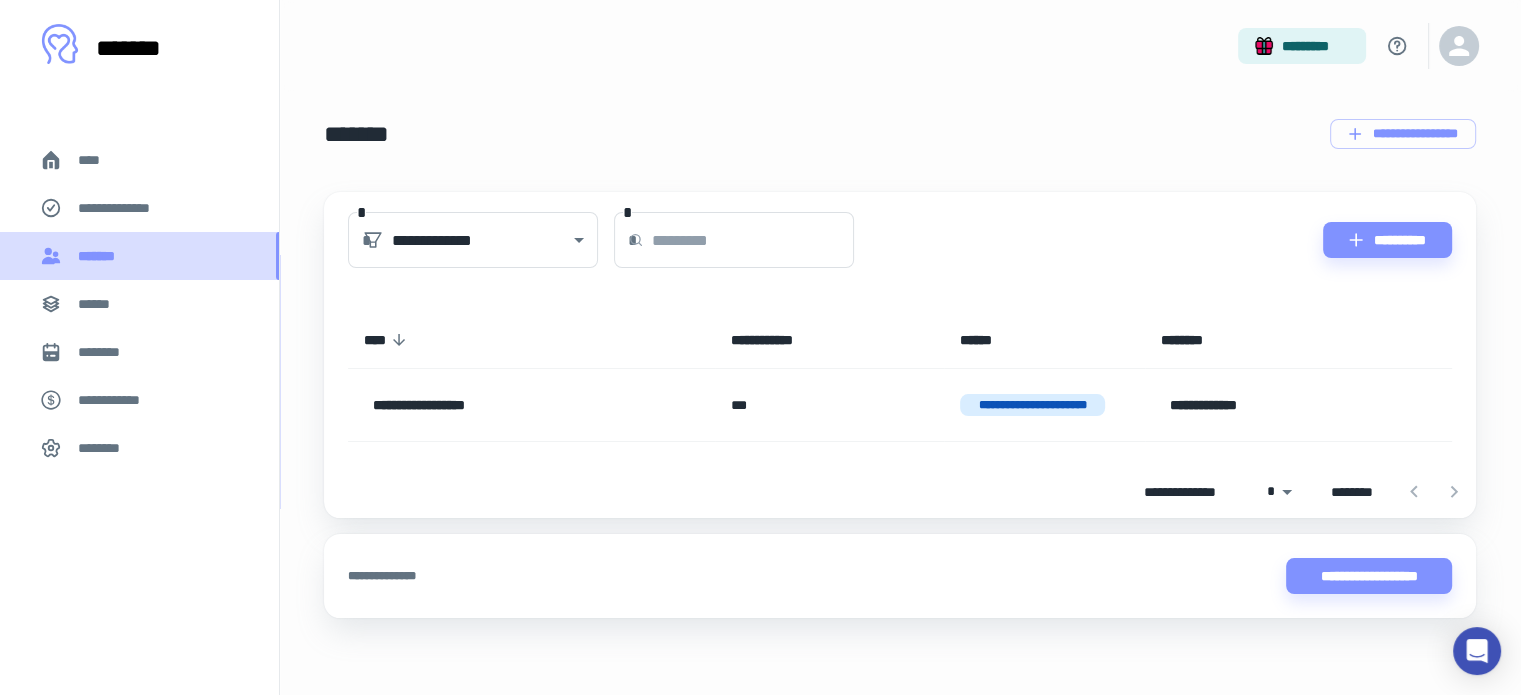 click on "*******" at bounding box center [139, 256] 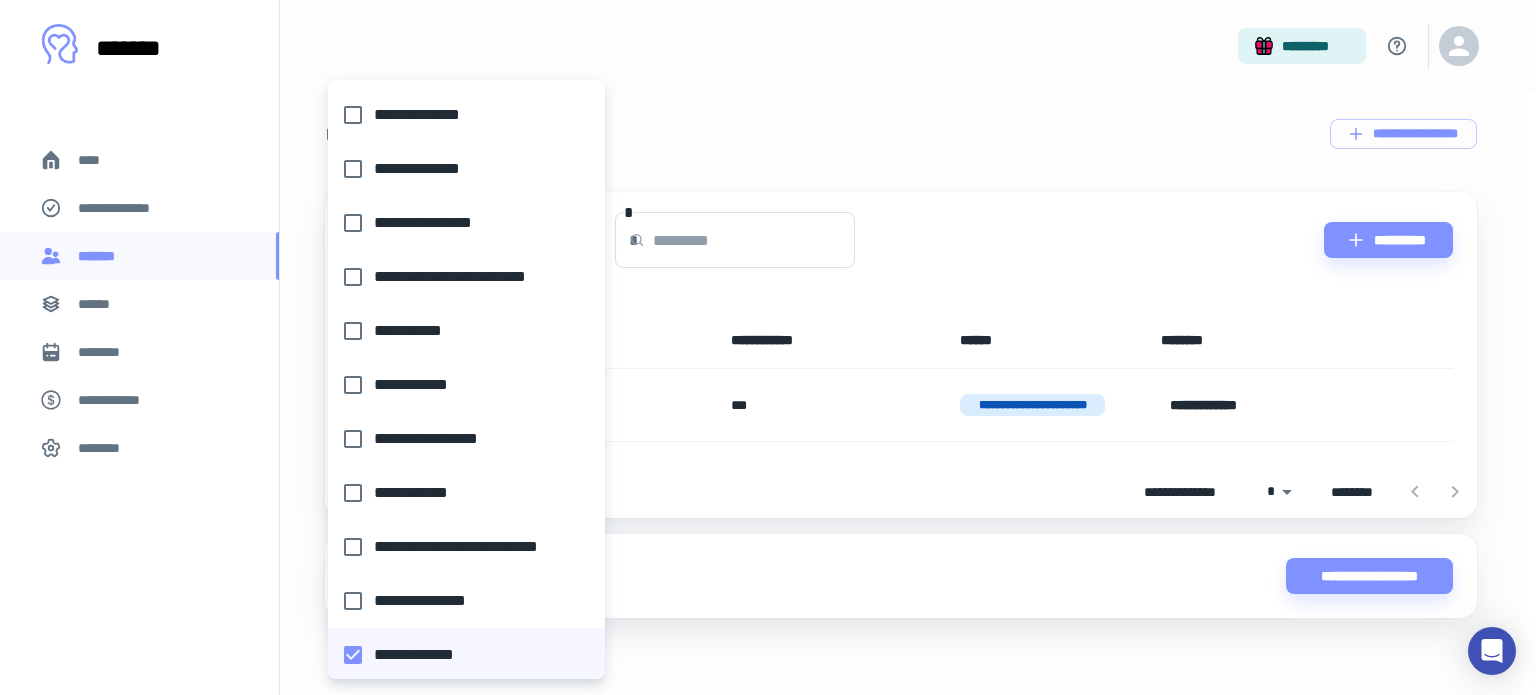 click on "**********" at bounding box center [768, 347] 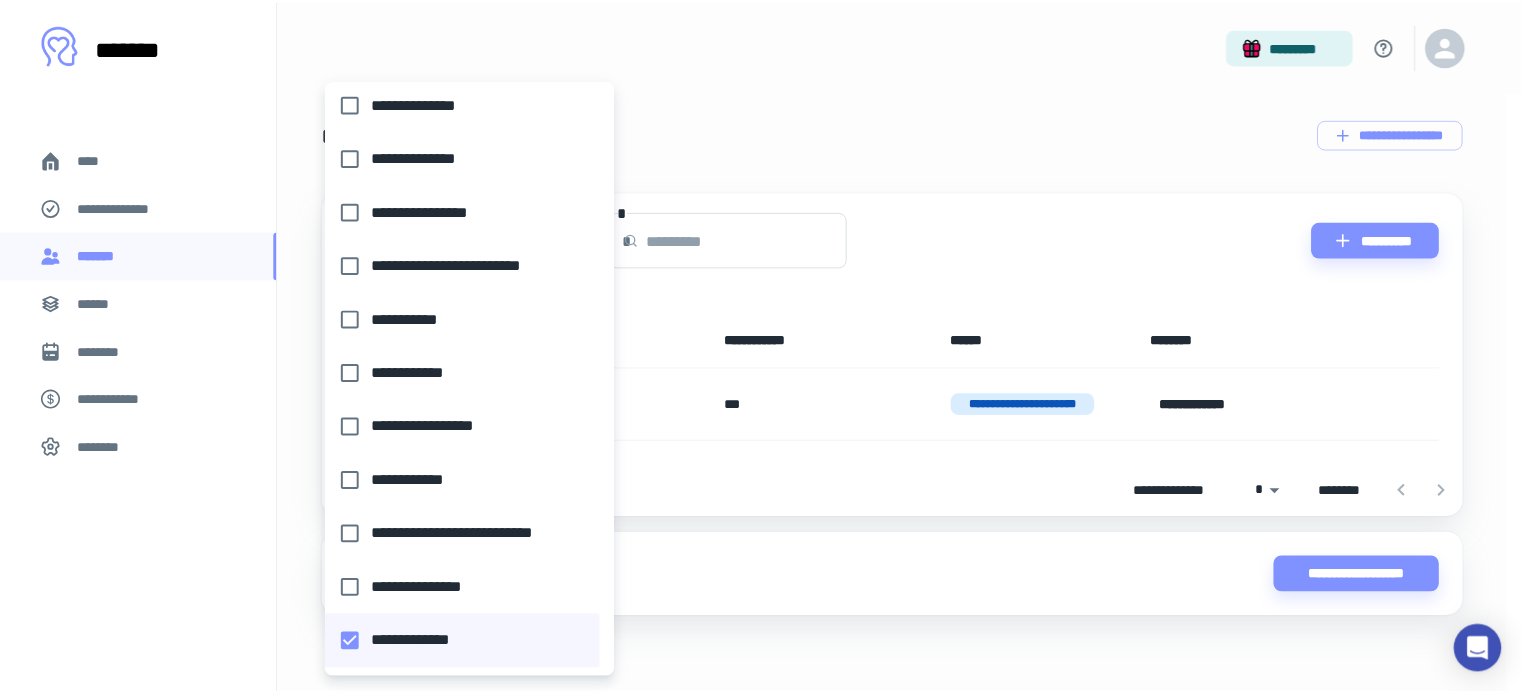 scroll, scrollTop: 0, scrollLeft: 0, axis: both 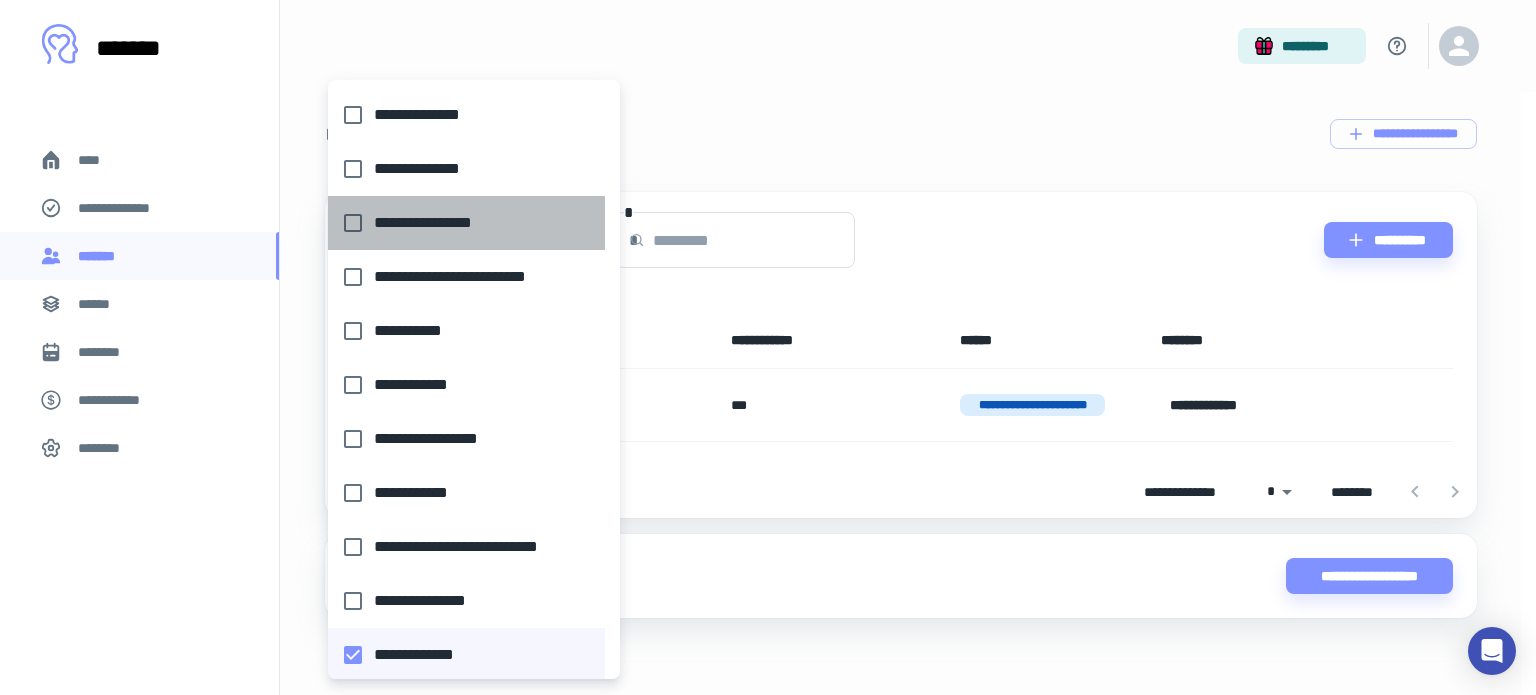 click on "**********" at bounding box center [460, 223] 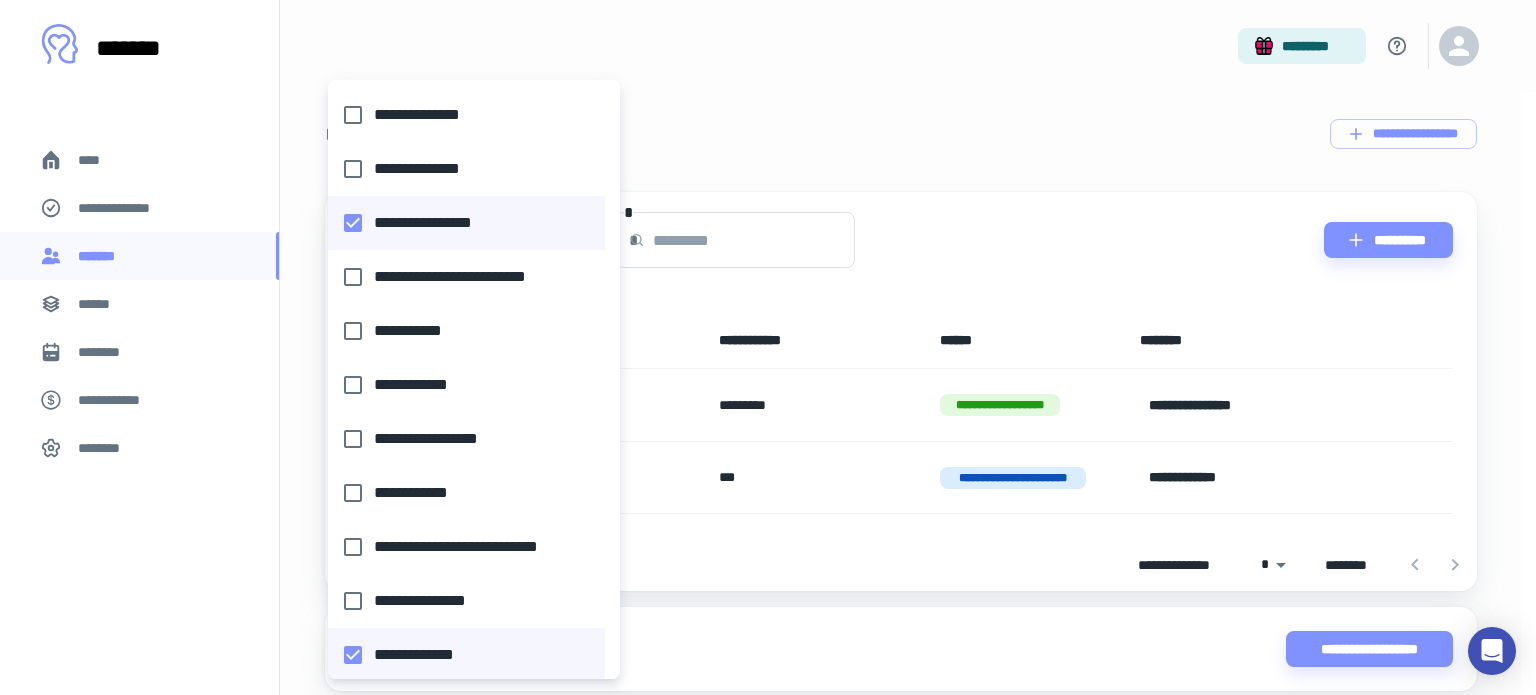 click at bounding box center (768, 347) 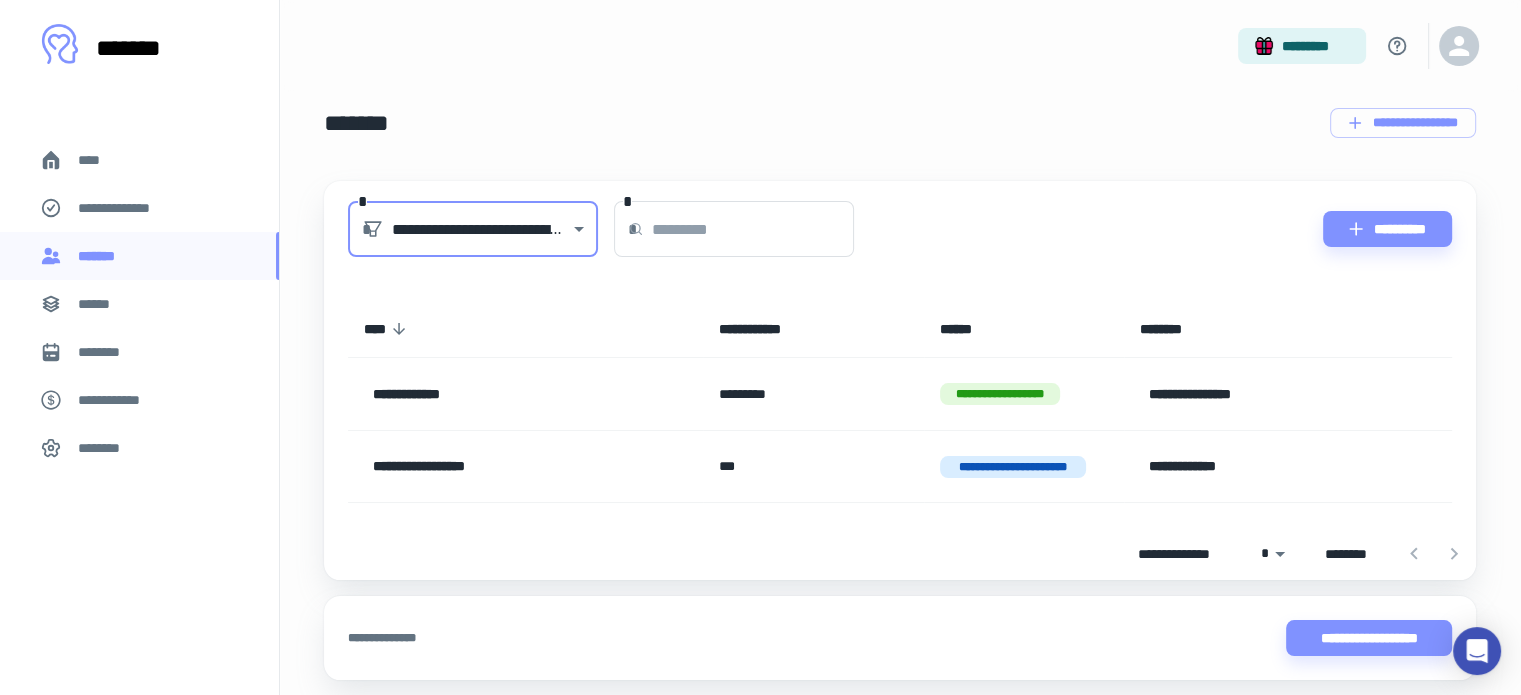 scroll, scrollTop: 0, scrollLeft: 0, axis: both 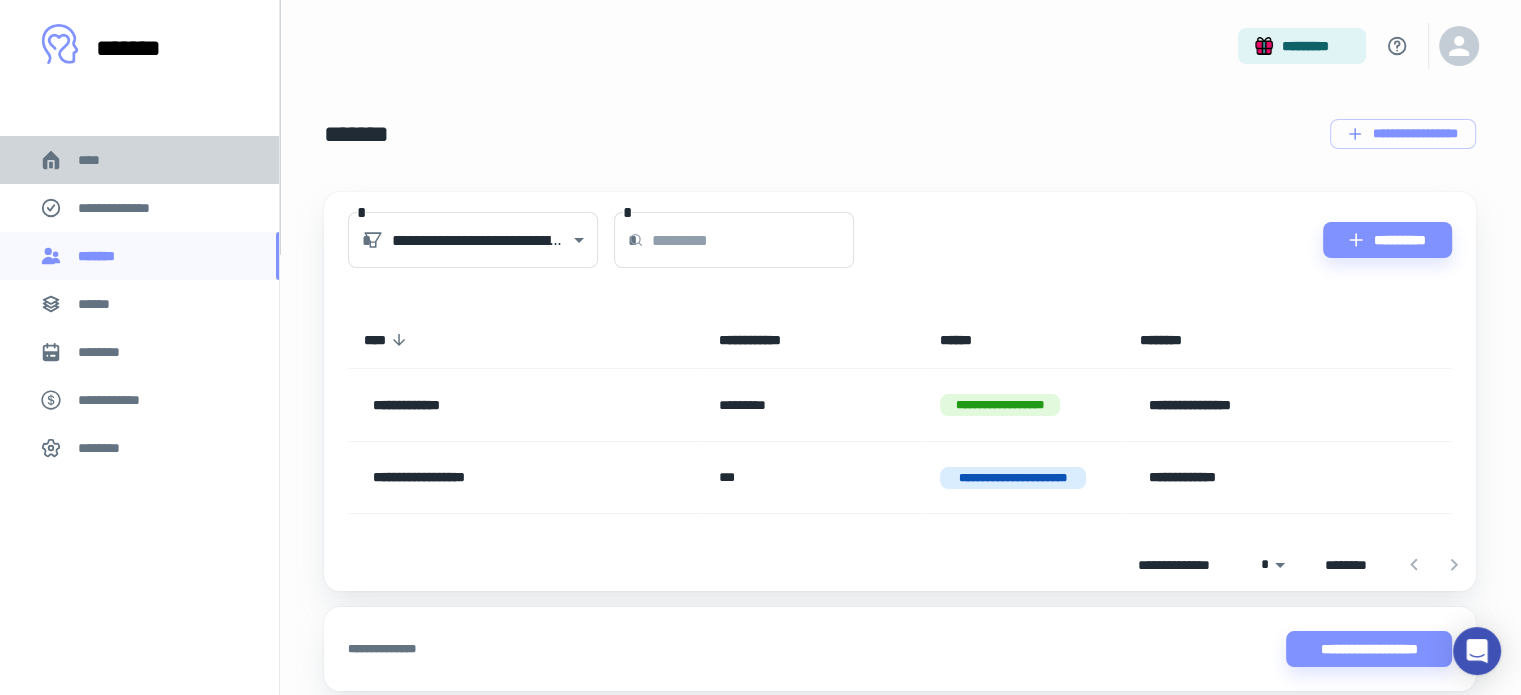 click on "****" at bounding box center (97, 160) 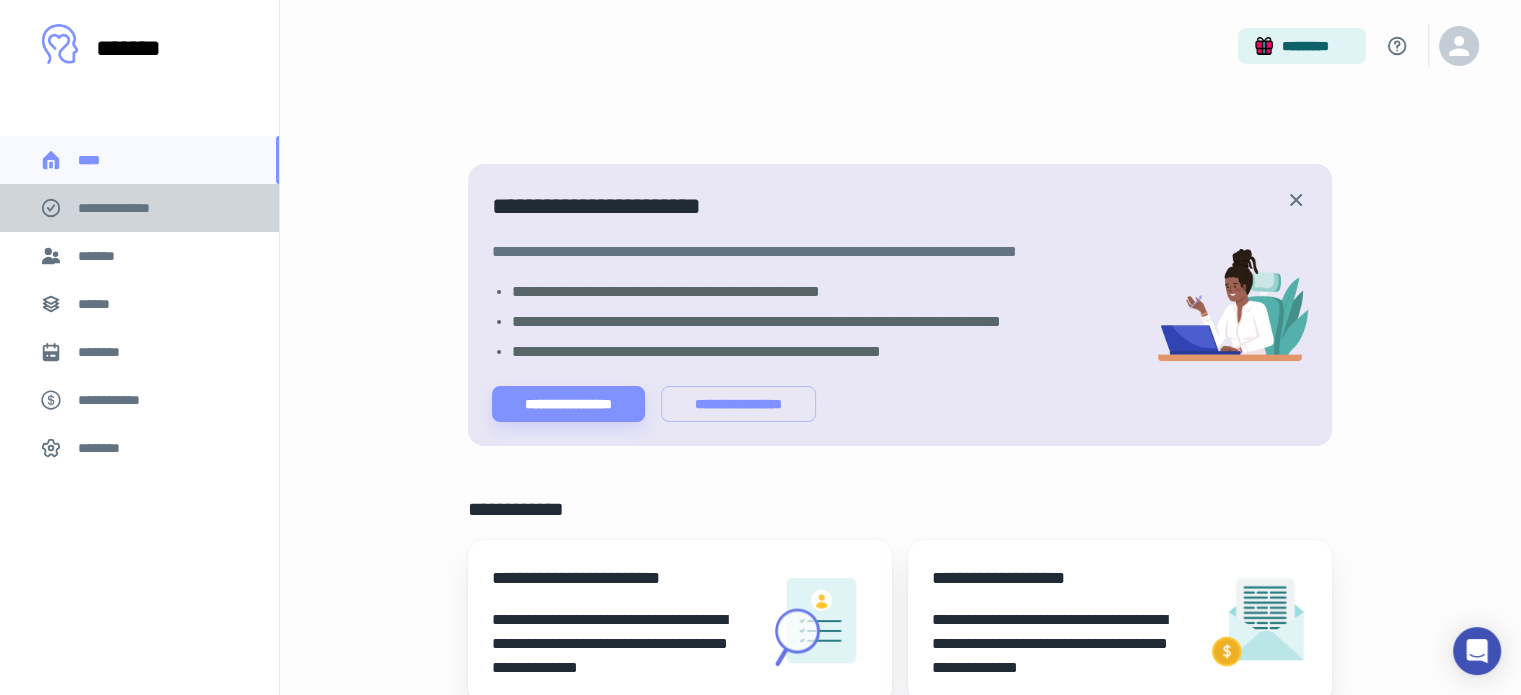 click on "**********" at bounding box center (127, 208) 